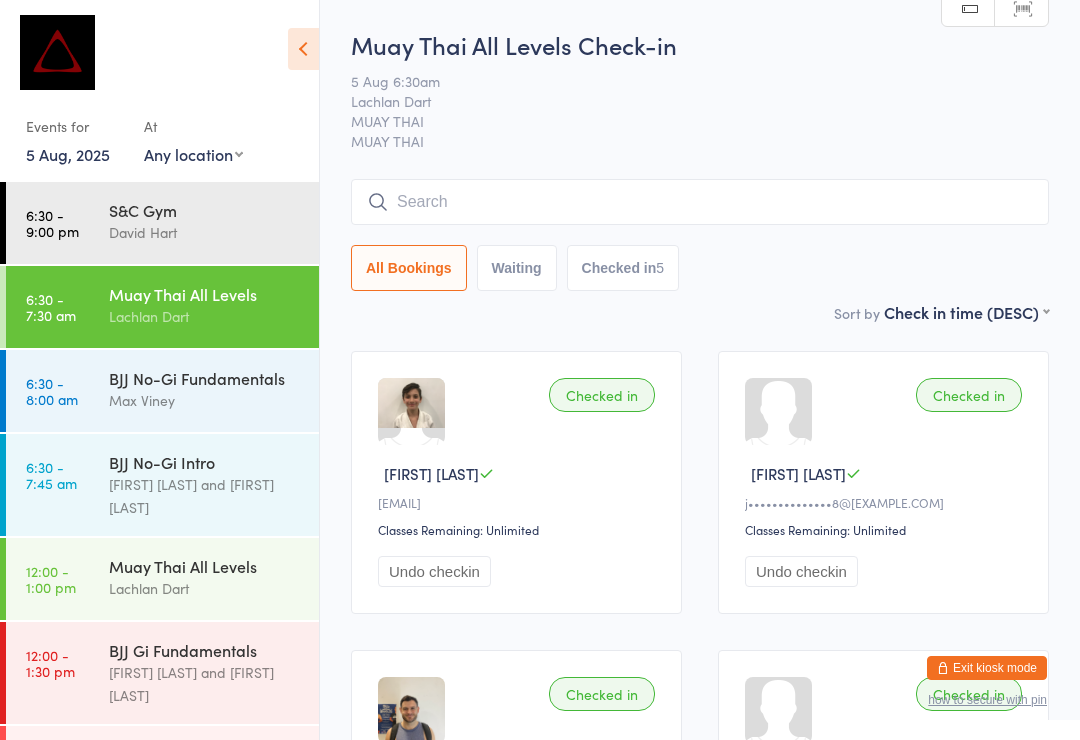 scroll, scrollTop: 239, scrollLeft: 0, axis: vertical 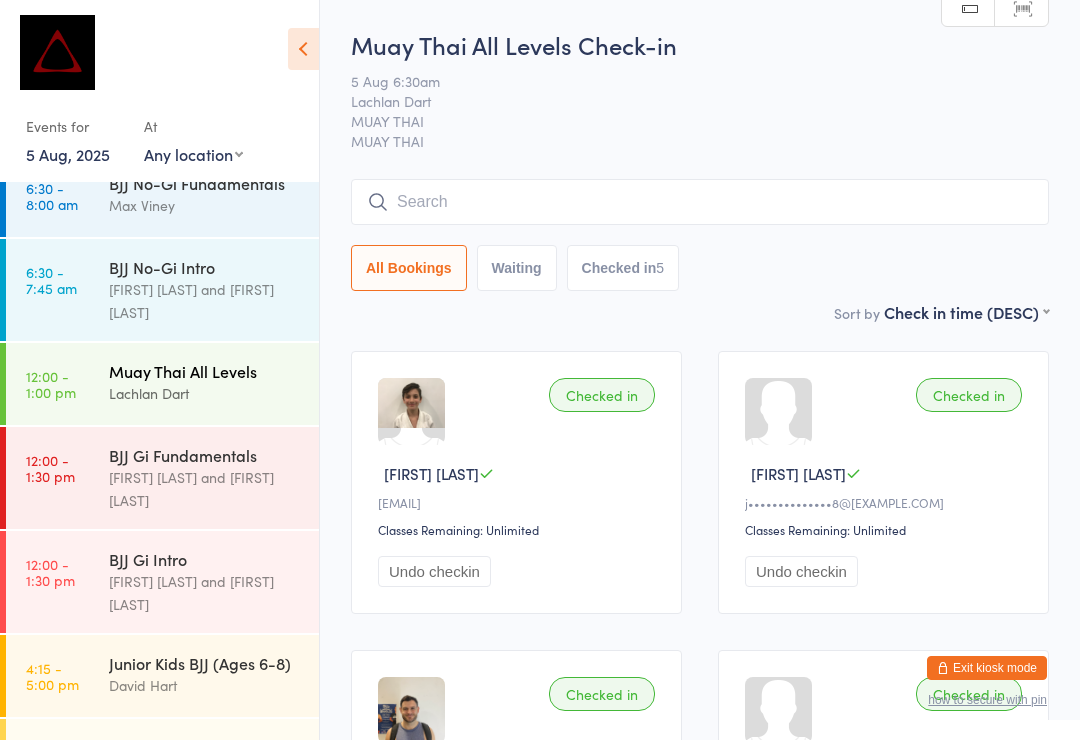 click on "[FIRST] [LAST]" at bounding box center [214, 674] 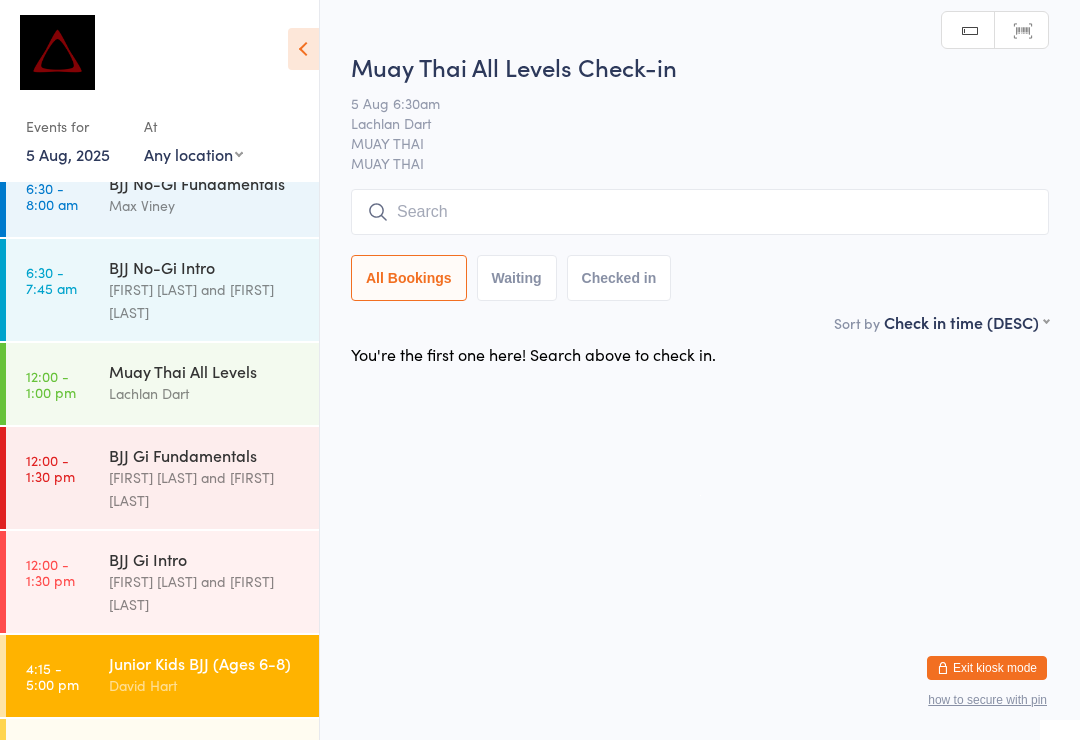 click on "MUAY THAI" at bounding box center (700, 163) 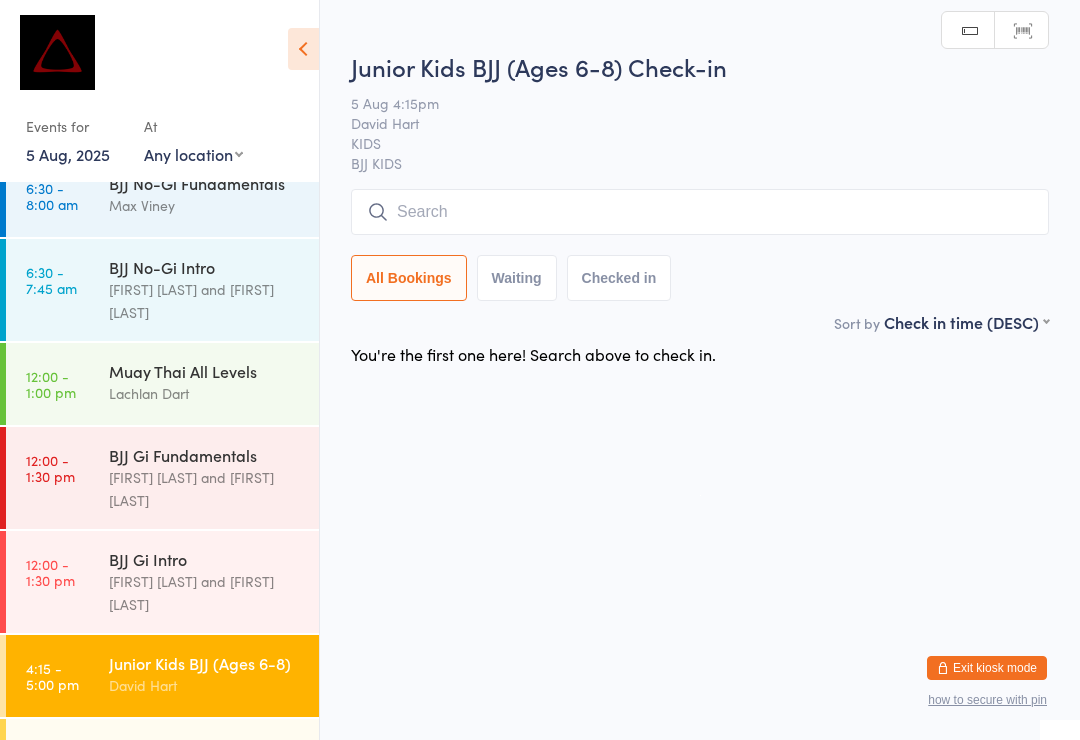 click at bounding box center [700, 212] 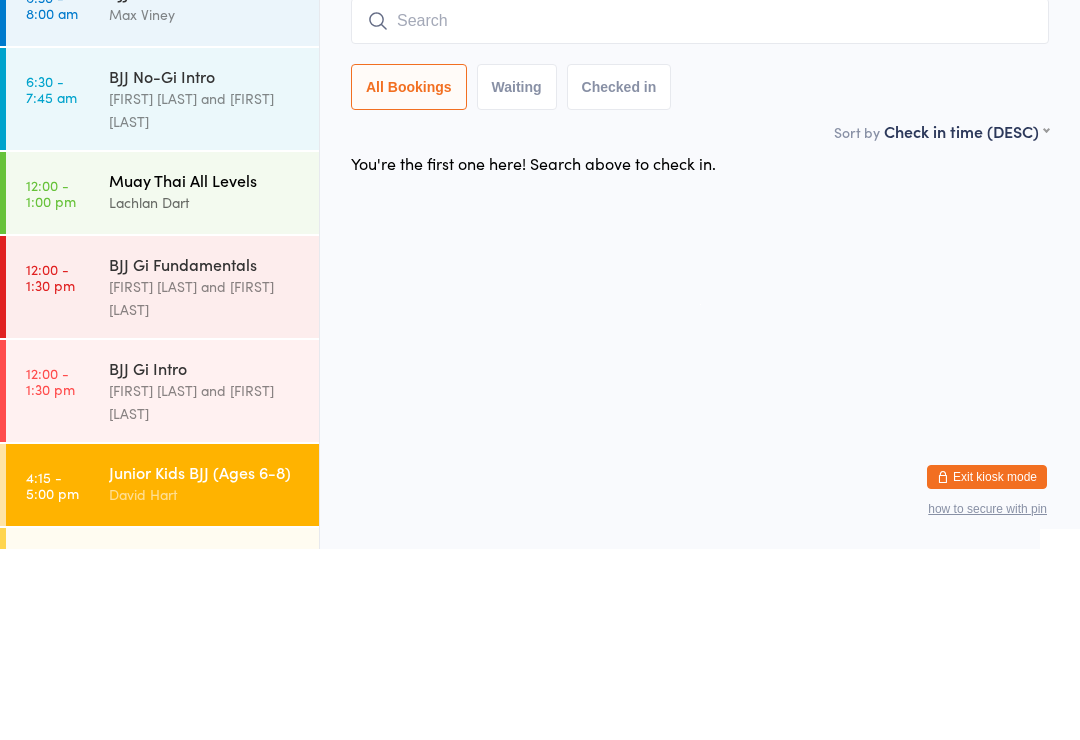 click on "Lachlan Dart" at bounding box center [205, 393] 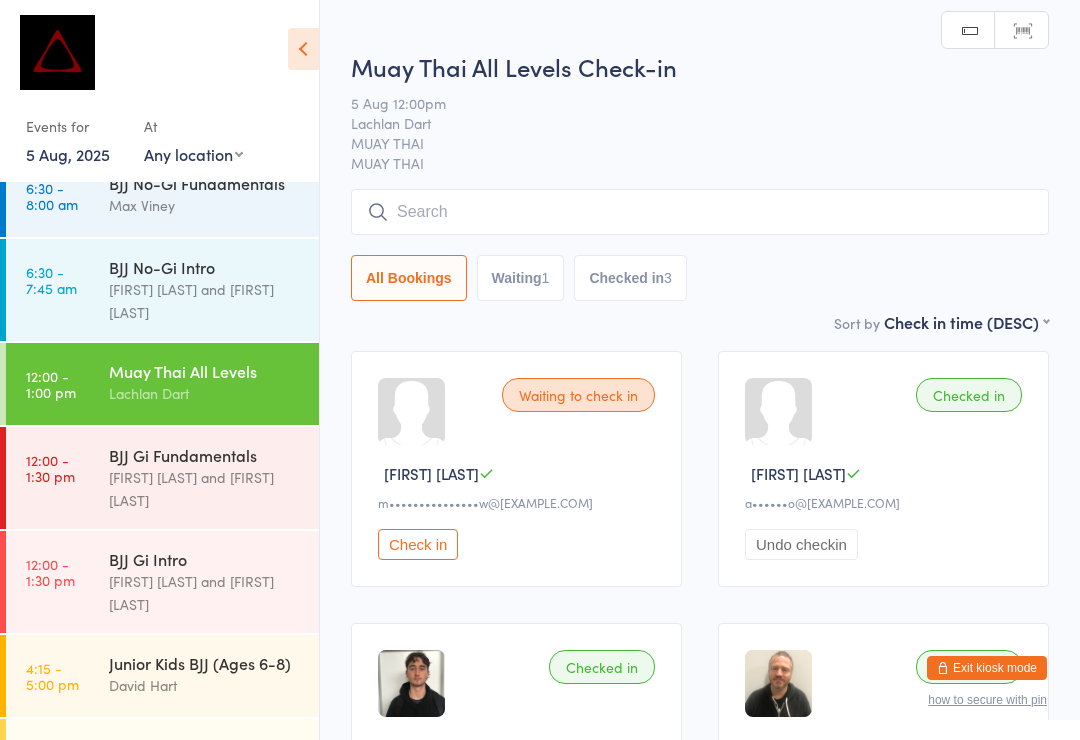 click at bounding box center [700, 212] 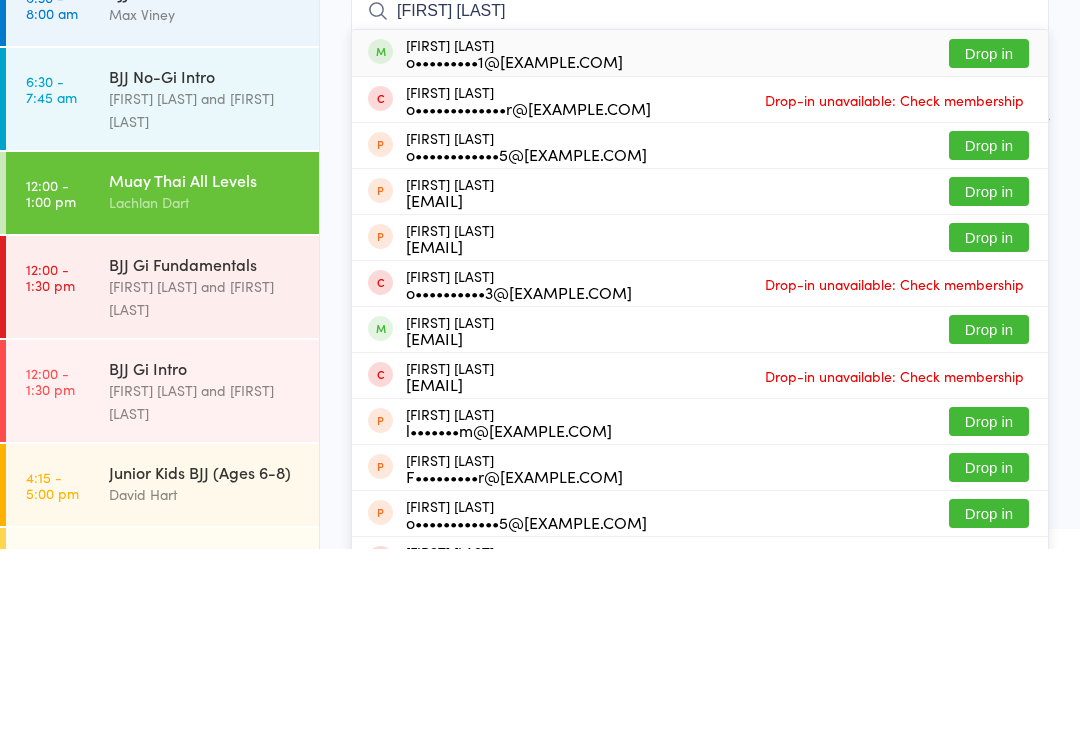 type on "[FIRST] [LAST]" 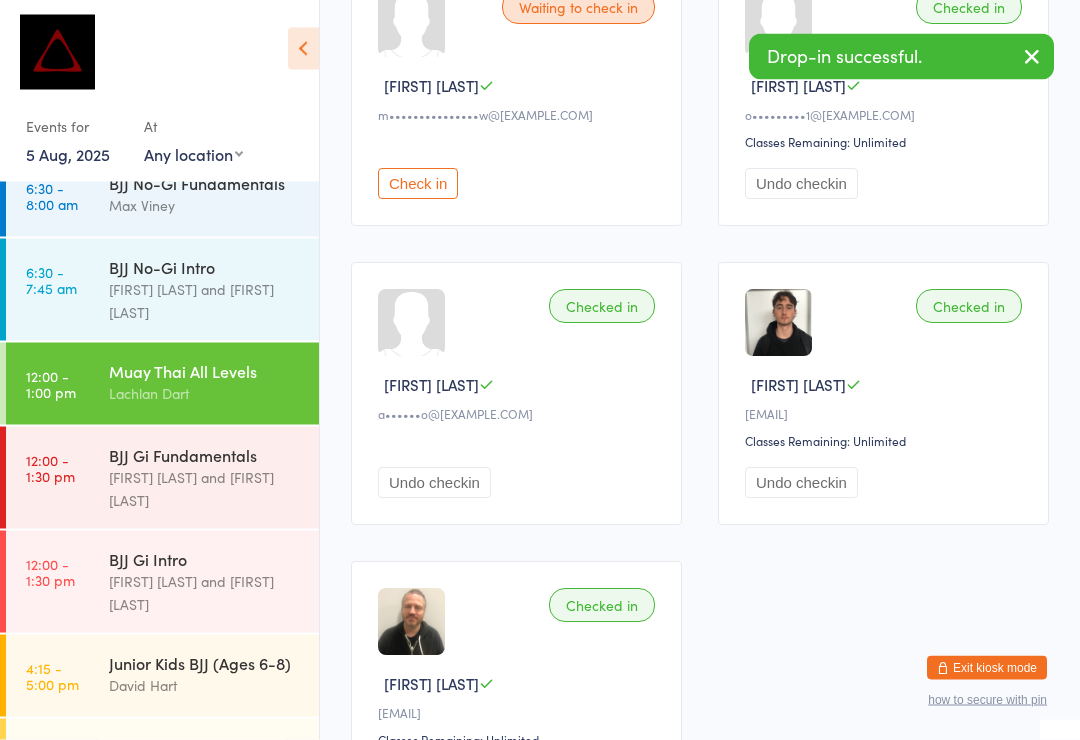 scroll, scrollTop: 0, scrollLeft: 0, axis: both 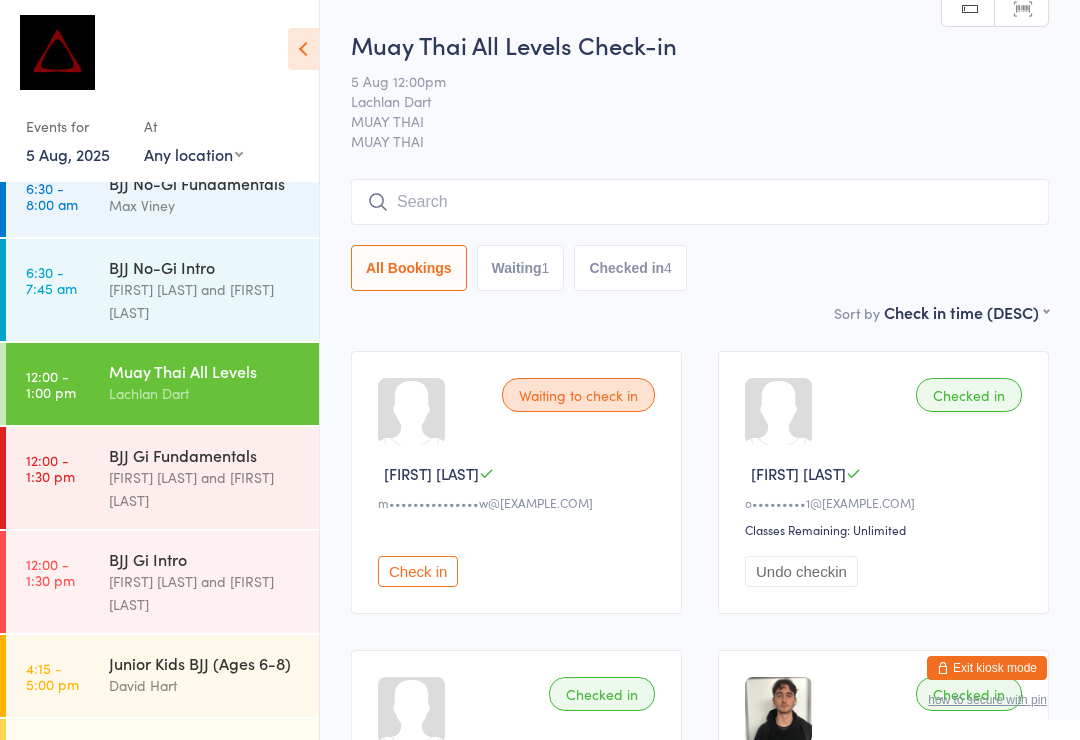 click on "Lachlan Dart" at bounding box center [205, 393] 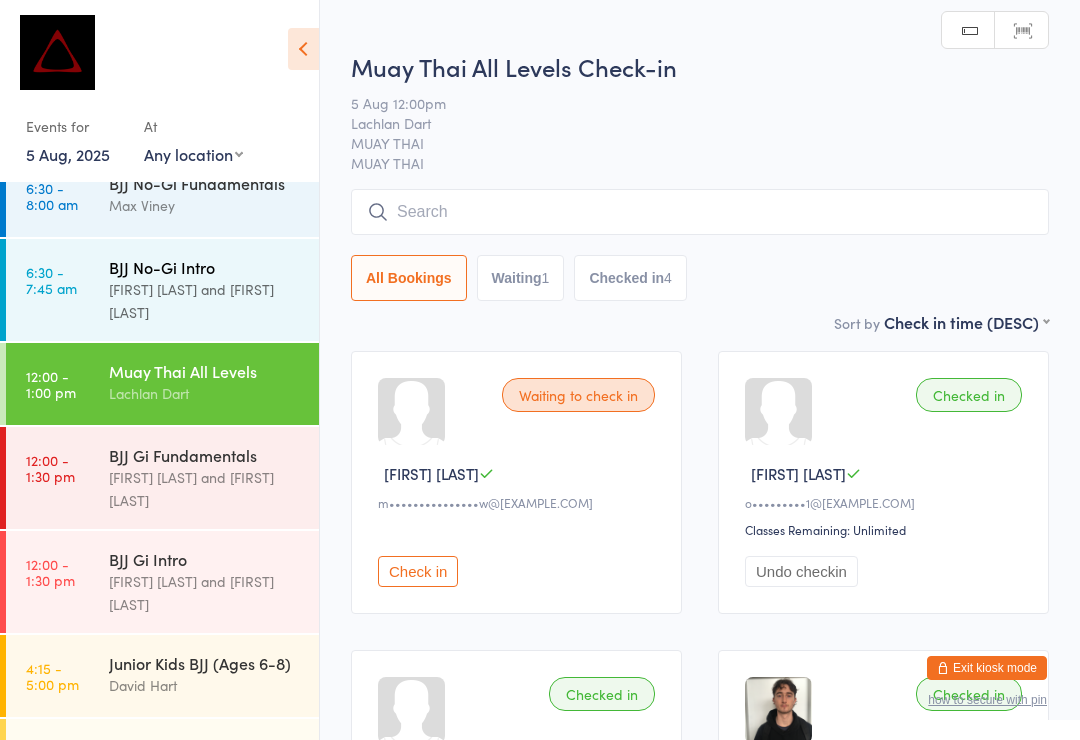 click on "[FIRST] [LAST] and [FIRST] [LAST]" at bounding box center (205, 301) 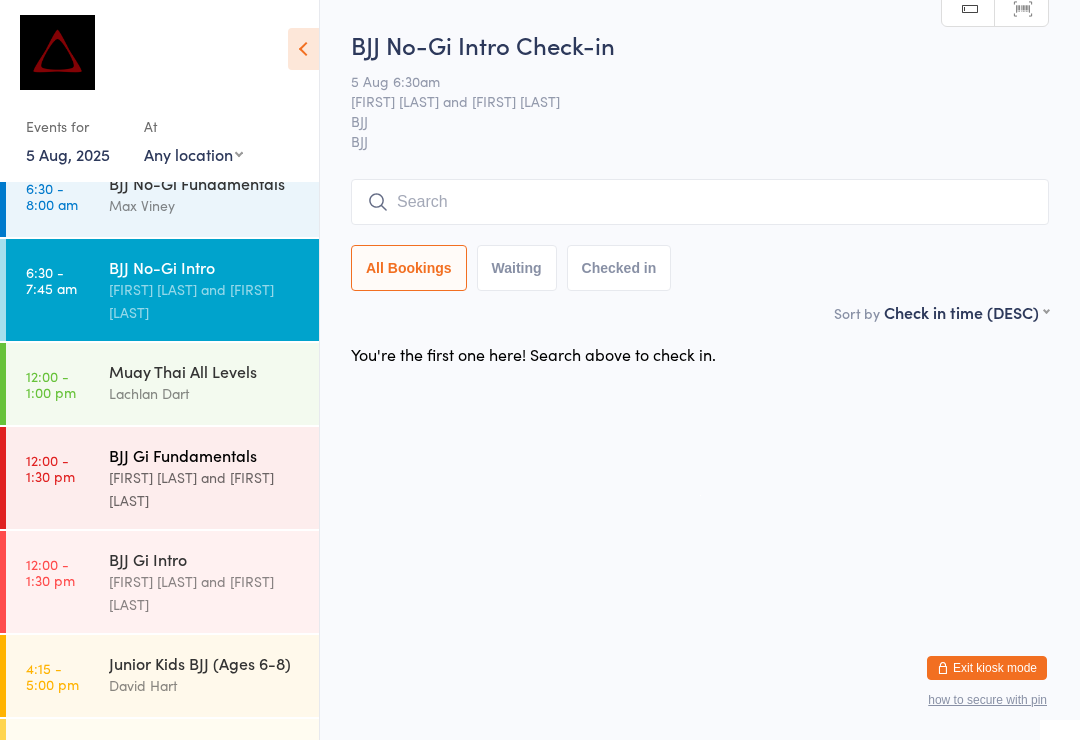 click on "[TIME] - [TIME] [PERIOD]" at bounding box center [50, 468] 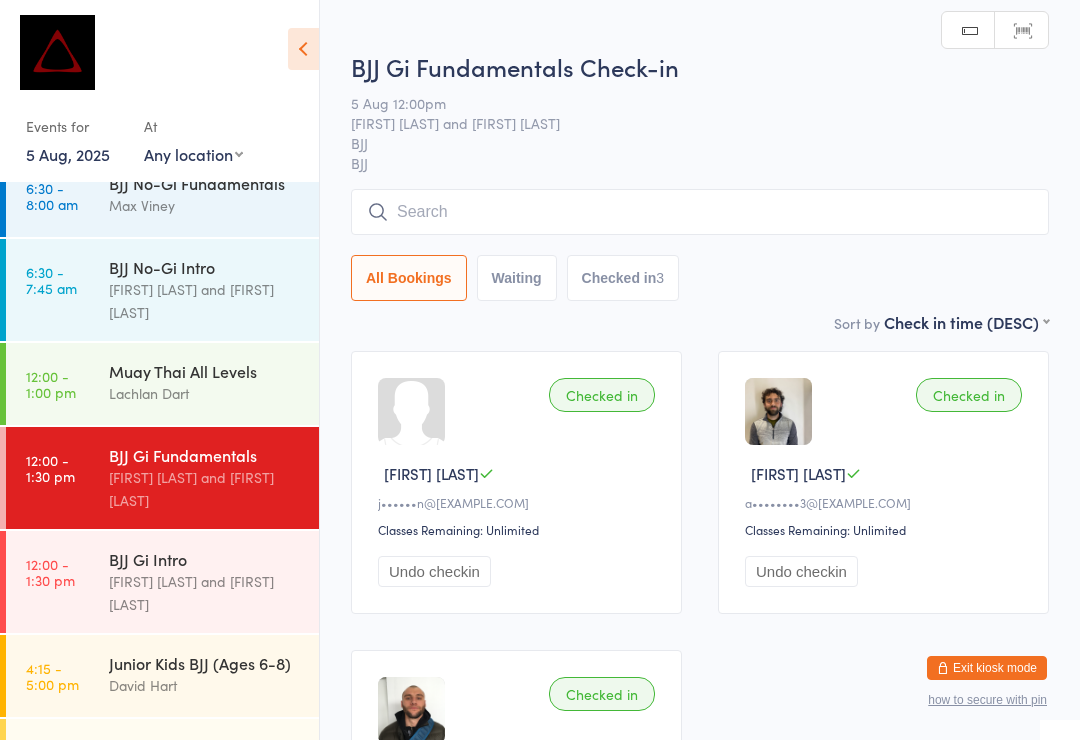 click at bounding box center (700, 212) 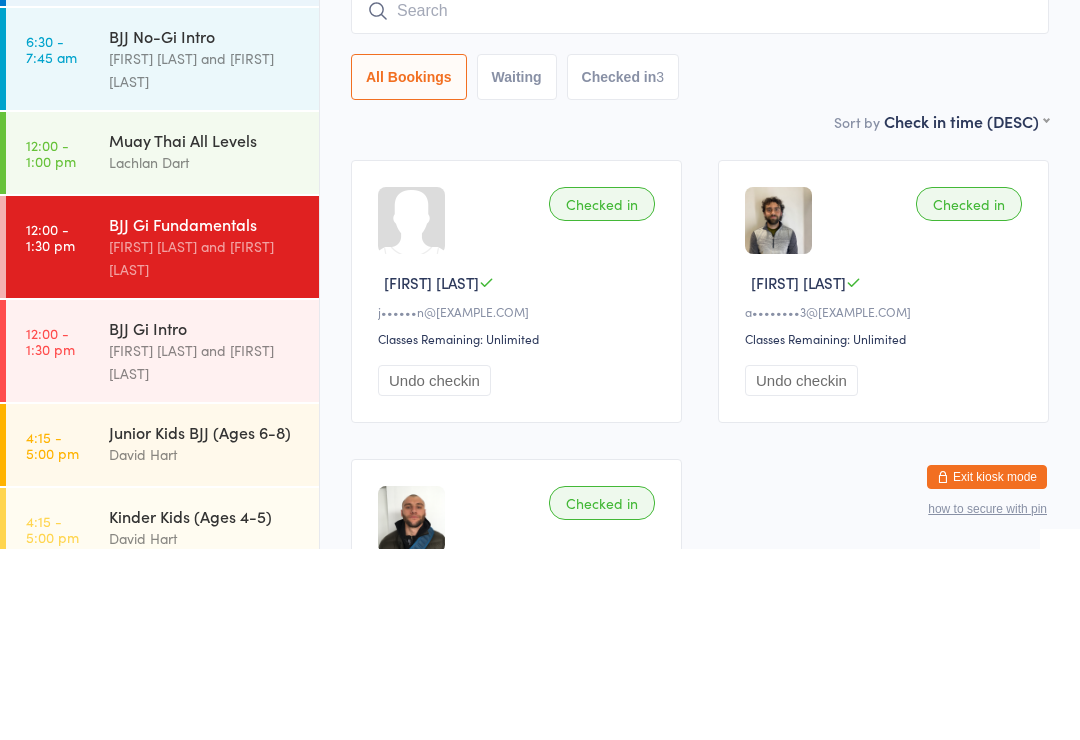 scroll, scrollTop: 240, scrollLeft: 0, axis: vertical 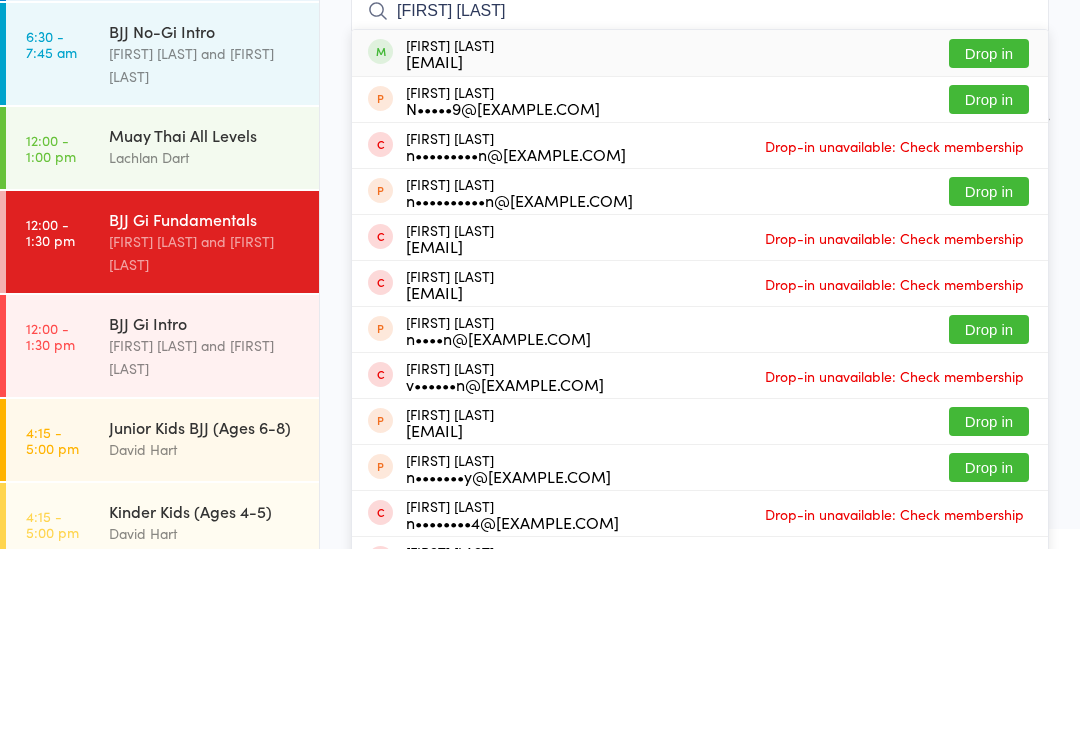 type on "[FIRST] [LAST]" 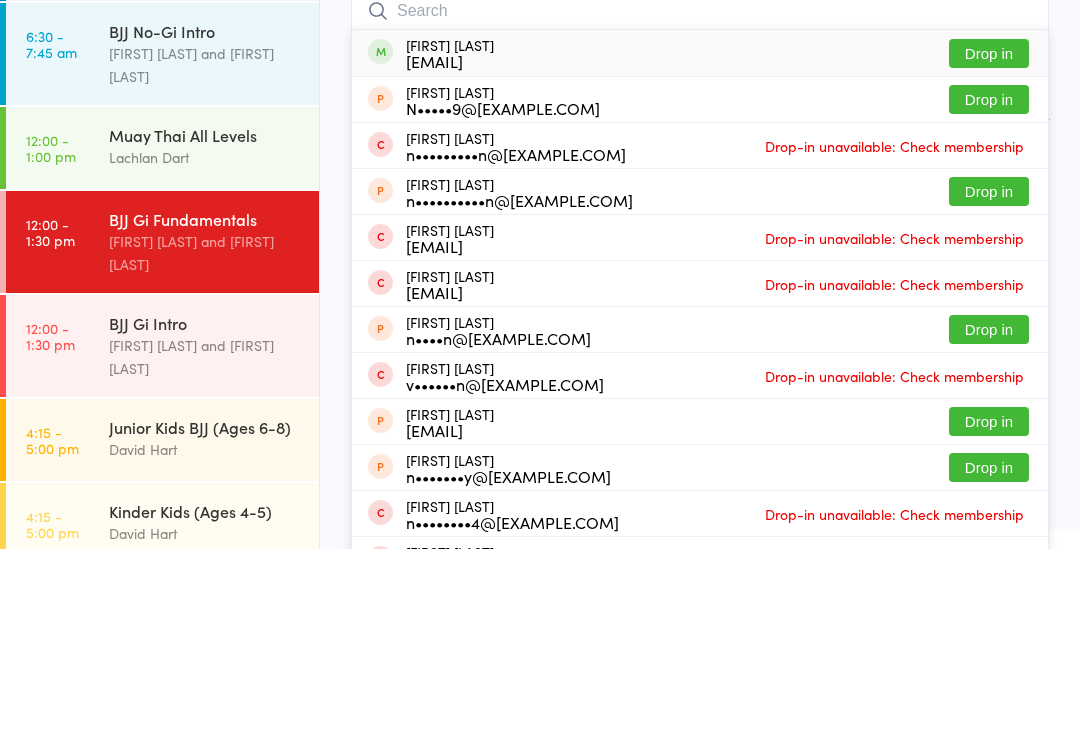 scroll, scrollTop: 191, scrollLeft: 0, axis: vertical 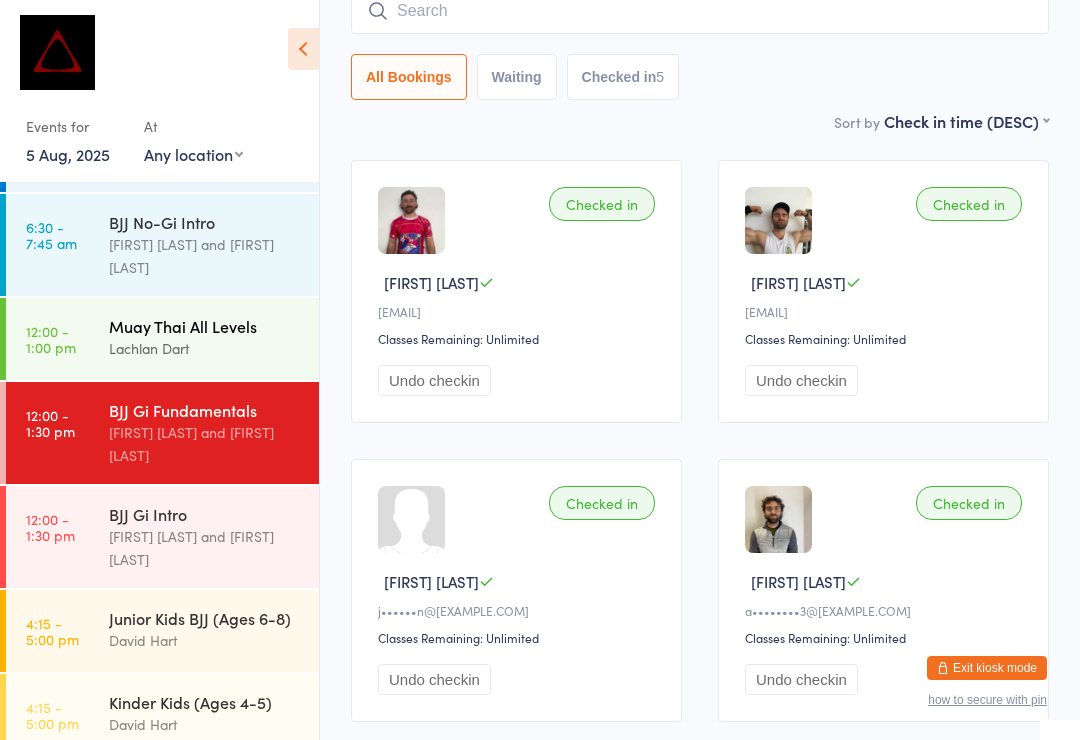 click on "Lachlan Dart" at bounding box center (205, 348) 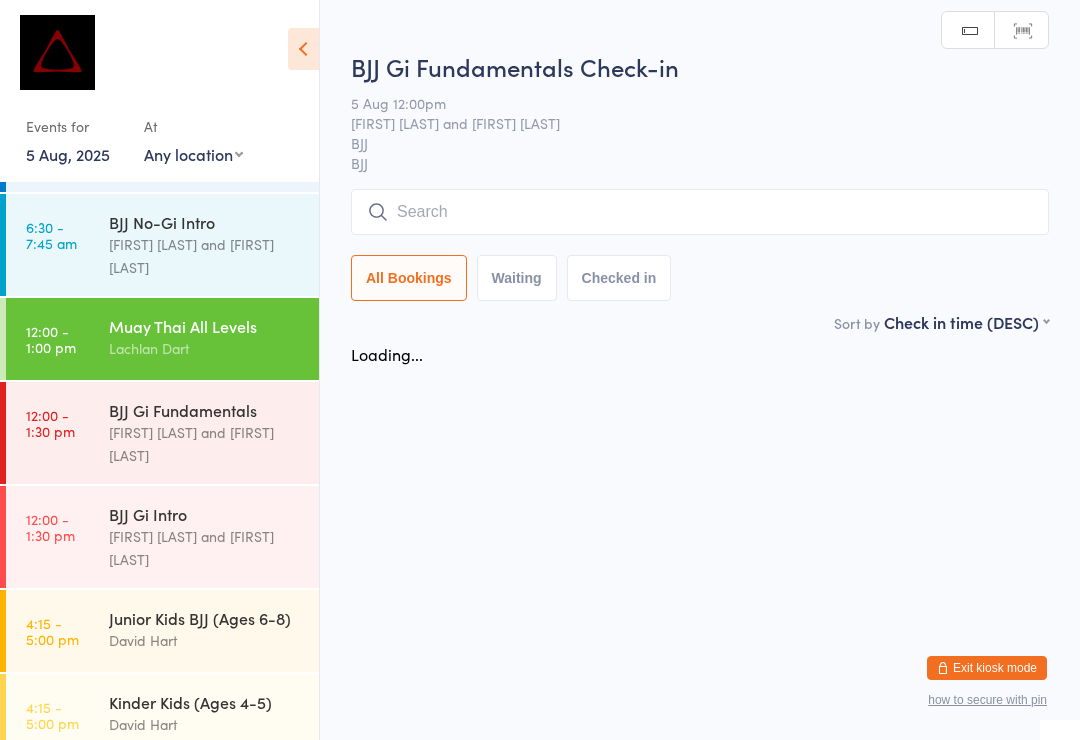 scroll, scrollTop: 0, scrollLeft: 0, axis: both 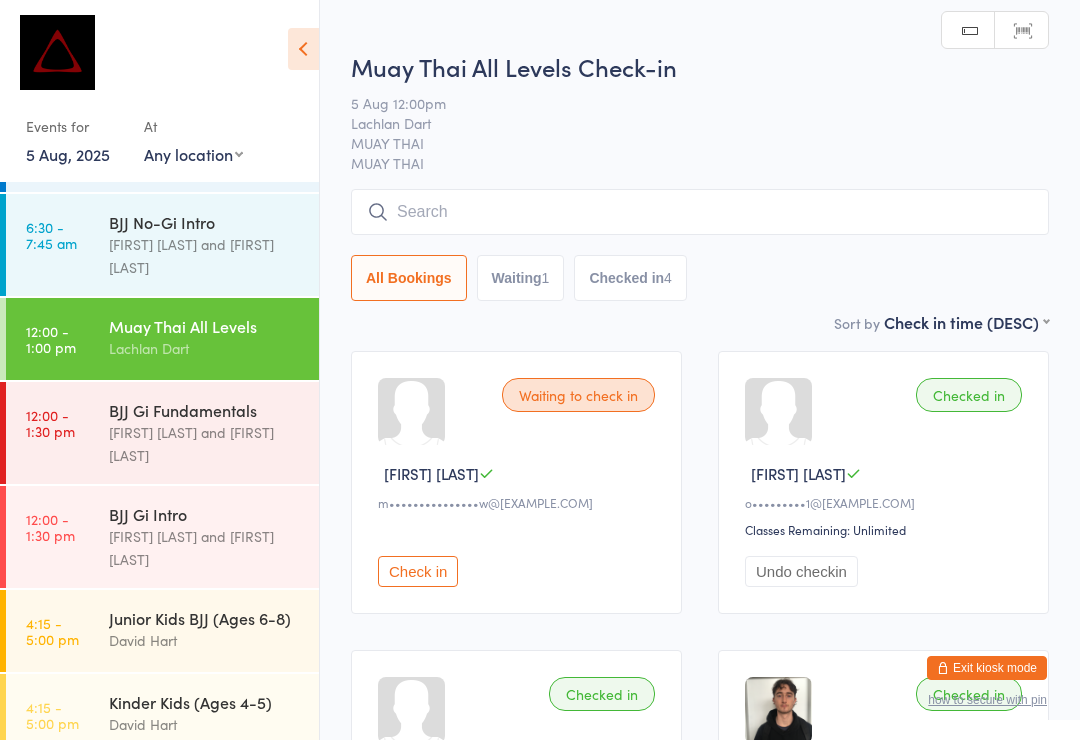 click at bounding box center [700, 212] 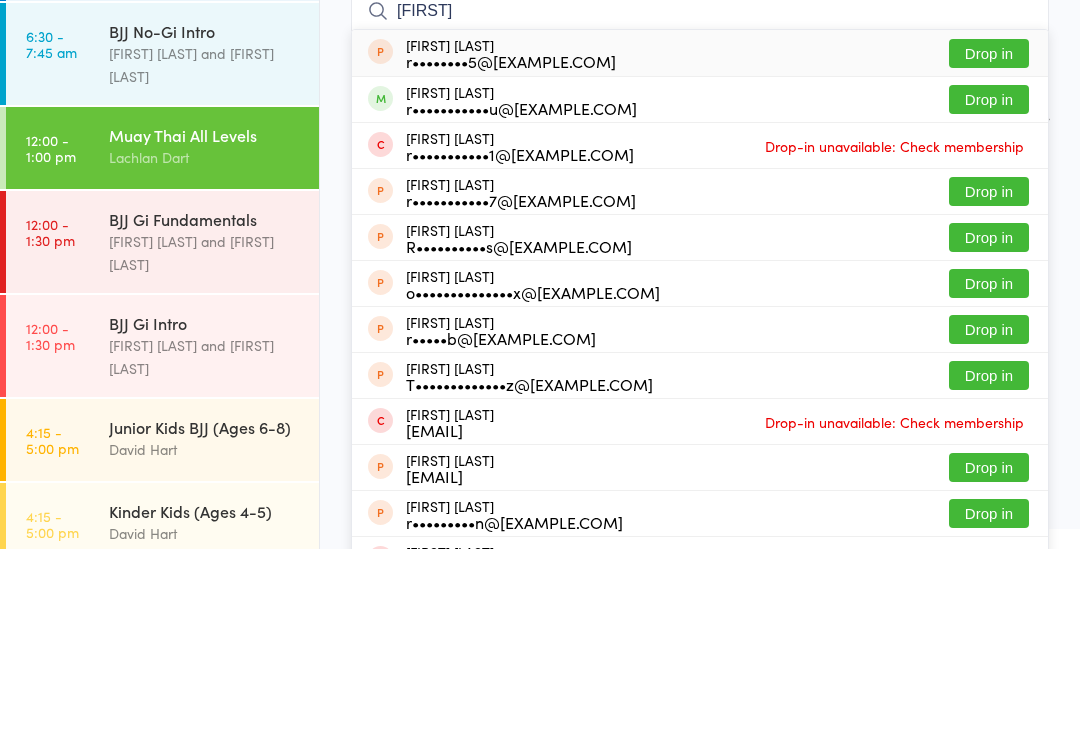 type on "[FIRST]" 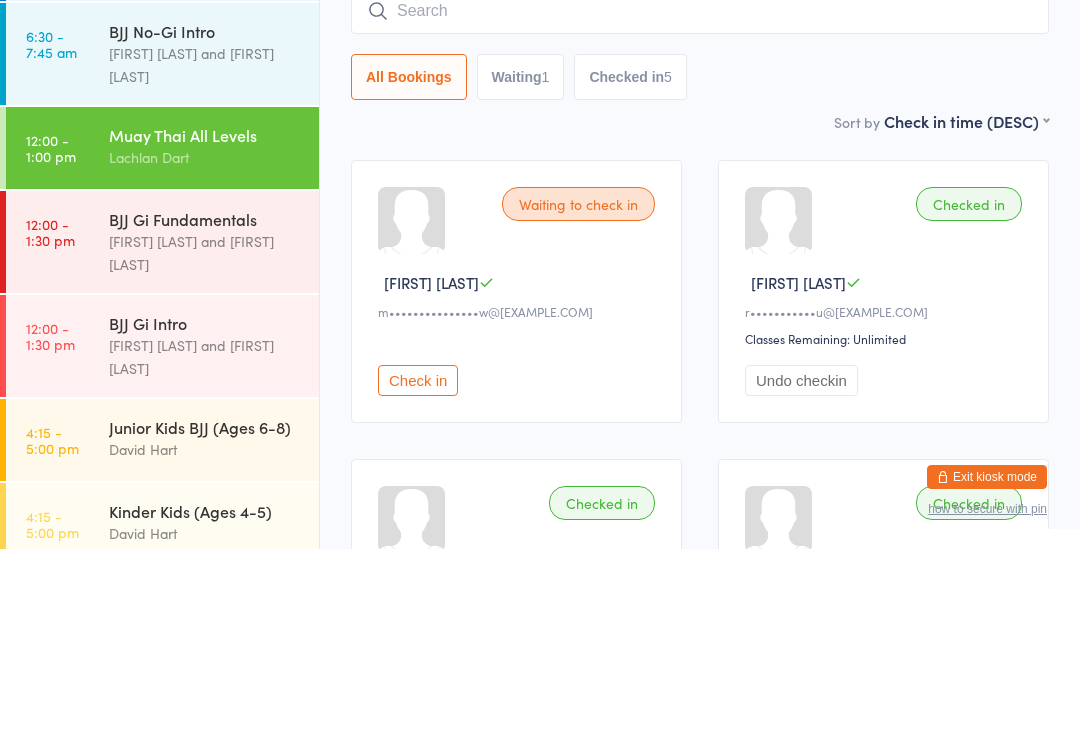 click on "Muay Thai All Levels" at bounding box center (205, 326) 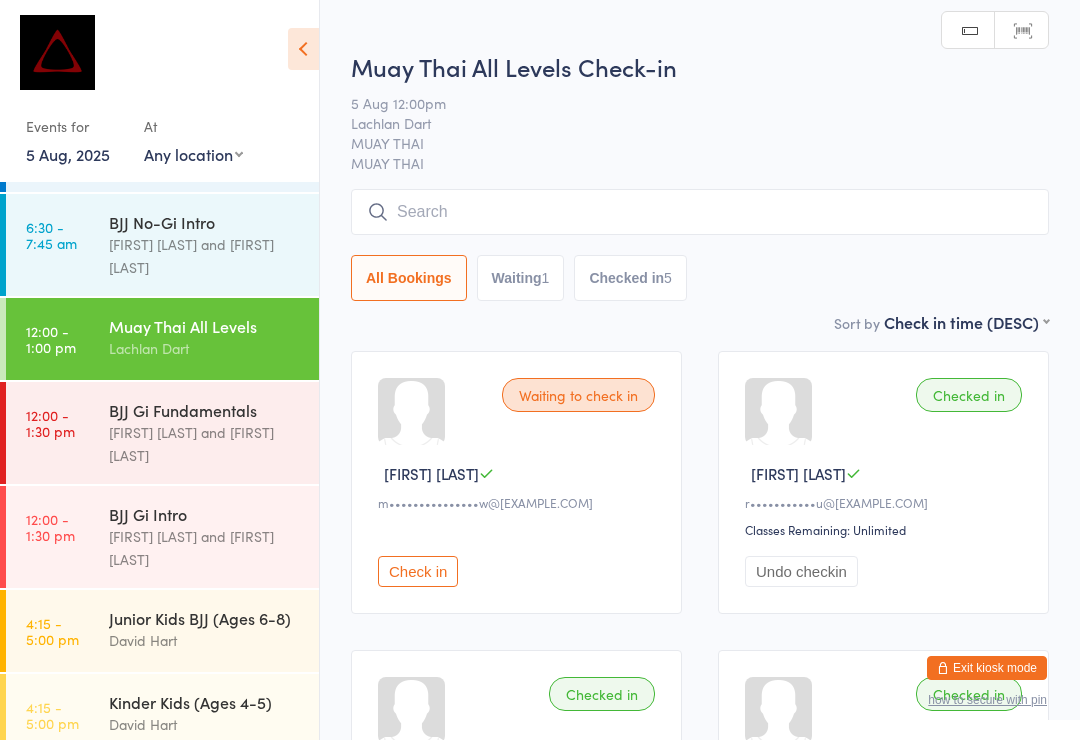 click at bounding box center [700, 212] 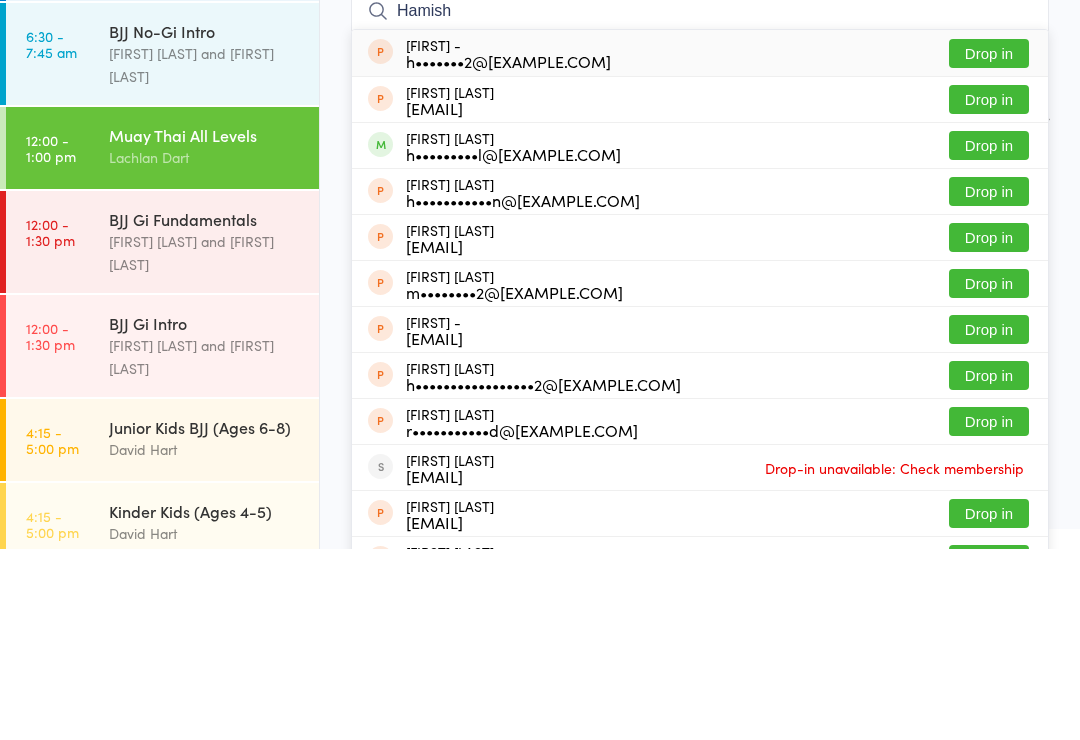 type on "Hamish" 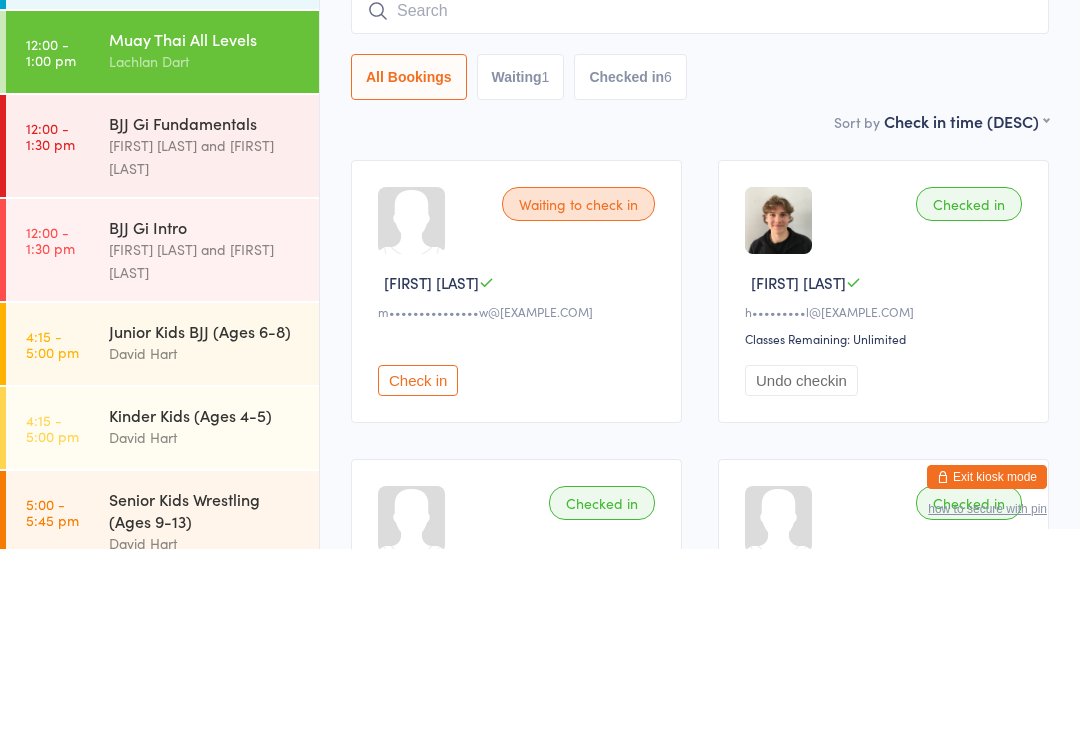 scroll, scrollTop: 339, scrollLeft: 0, axis: vertical 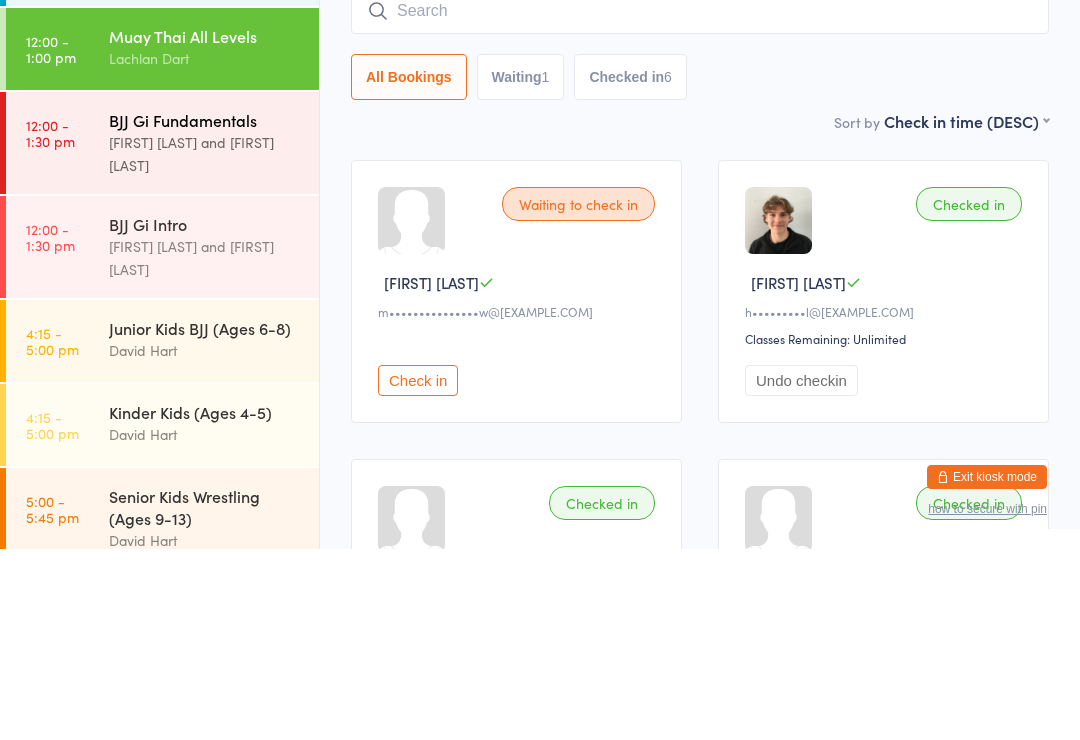 click on "BJJ Gi Fundamentals" at bounding box center [205, 311] 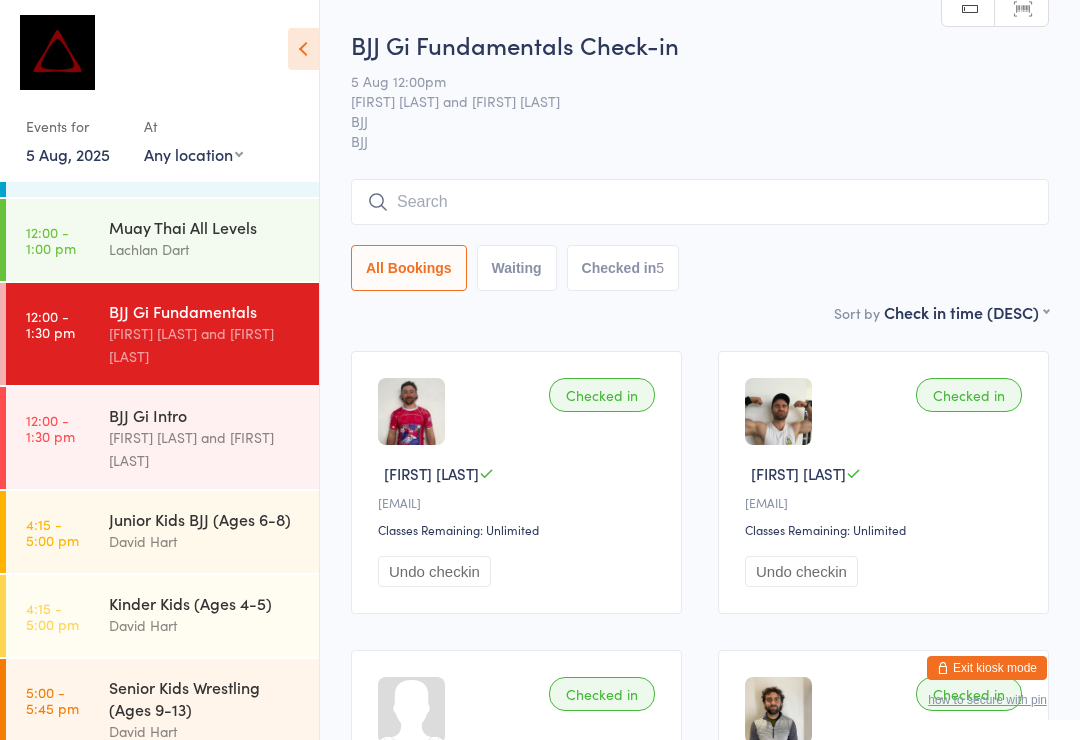 click at bounding box center (700, 202) 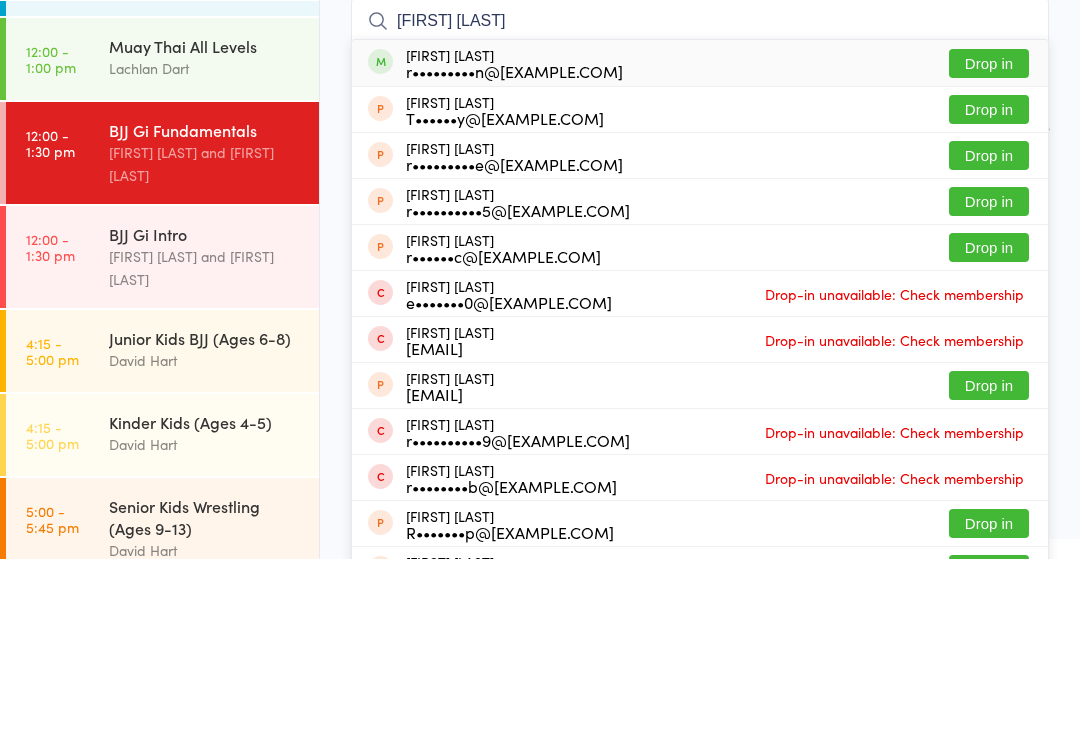 type on "[FIRST] [LAST]" 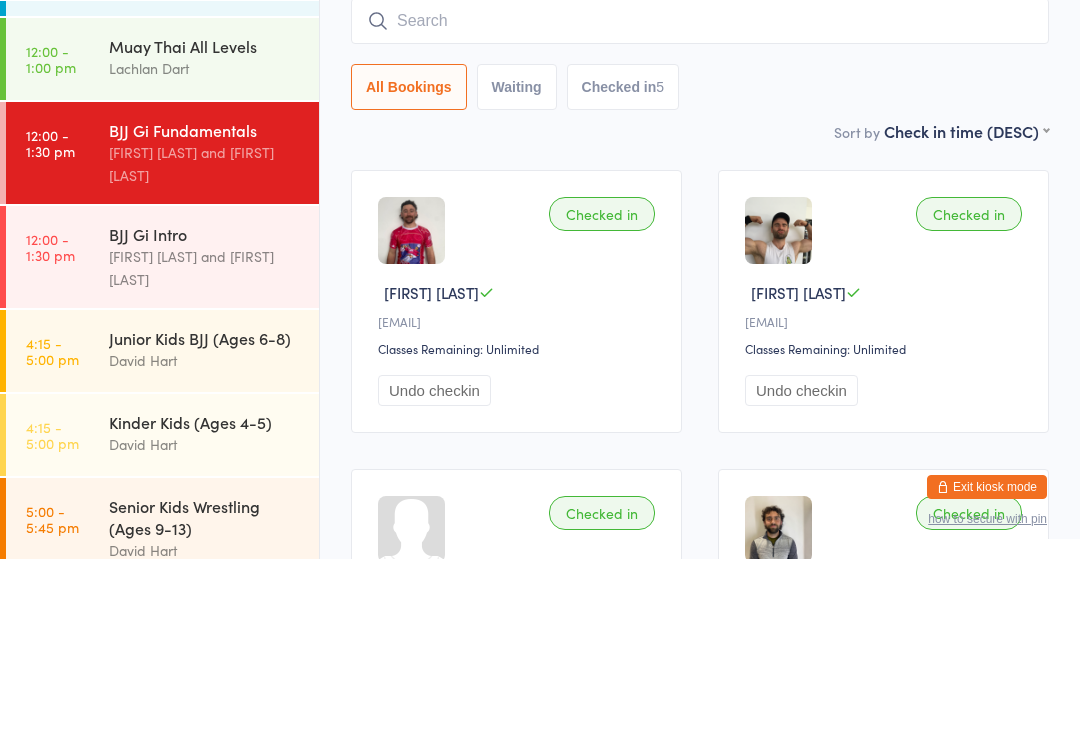 scroll, scrollTop: 181, scrollLeft: 0, axis: vertical 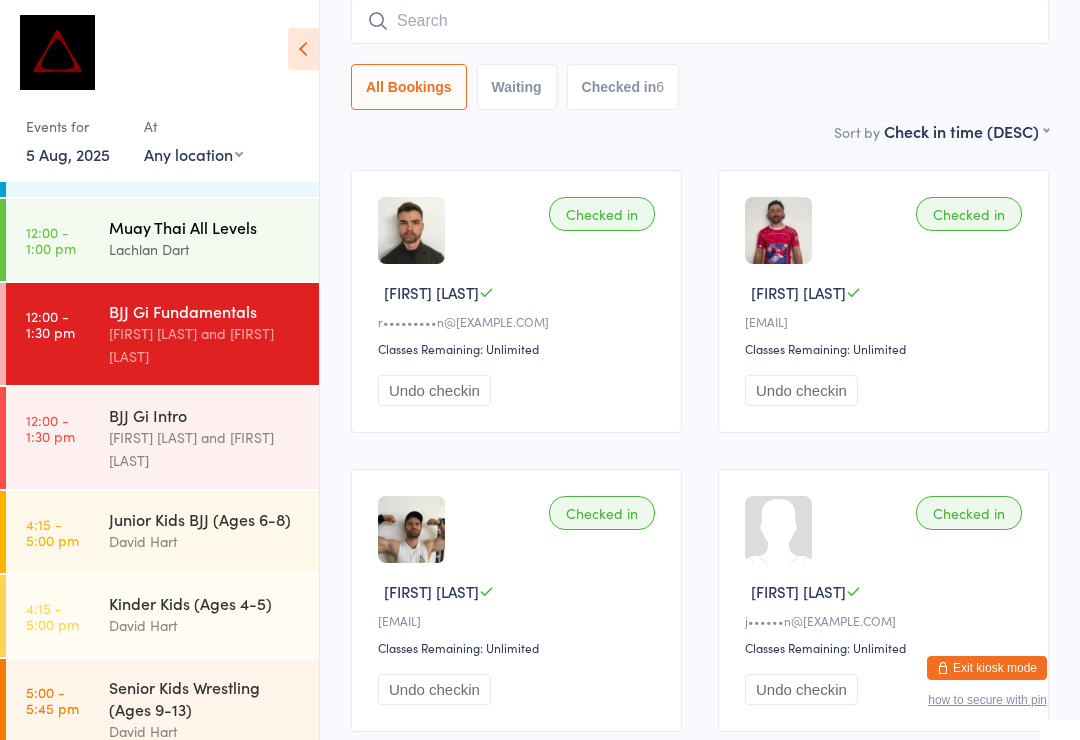 click on "Muay Thai All Levels" at bounding box center (205, 227) 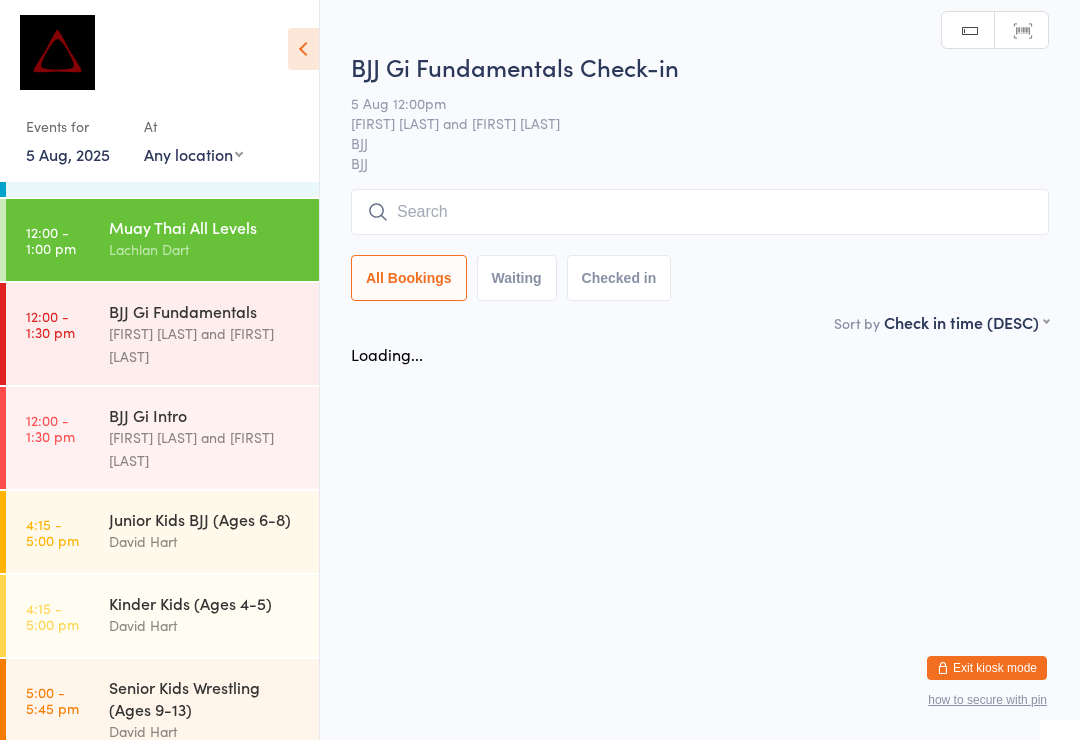 scroll, scrollTop: 0, scrollLeft: 0, axis: both 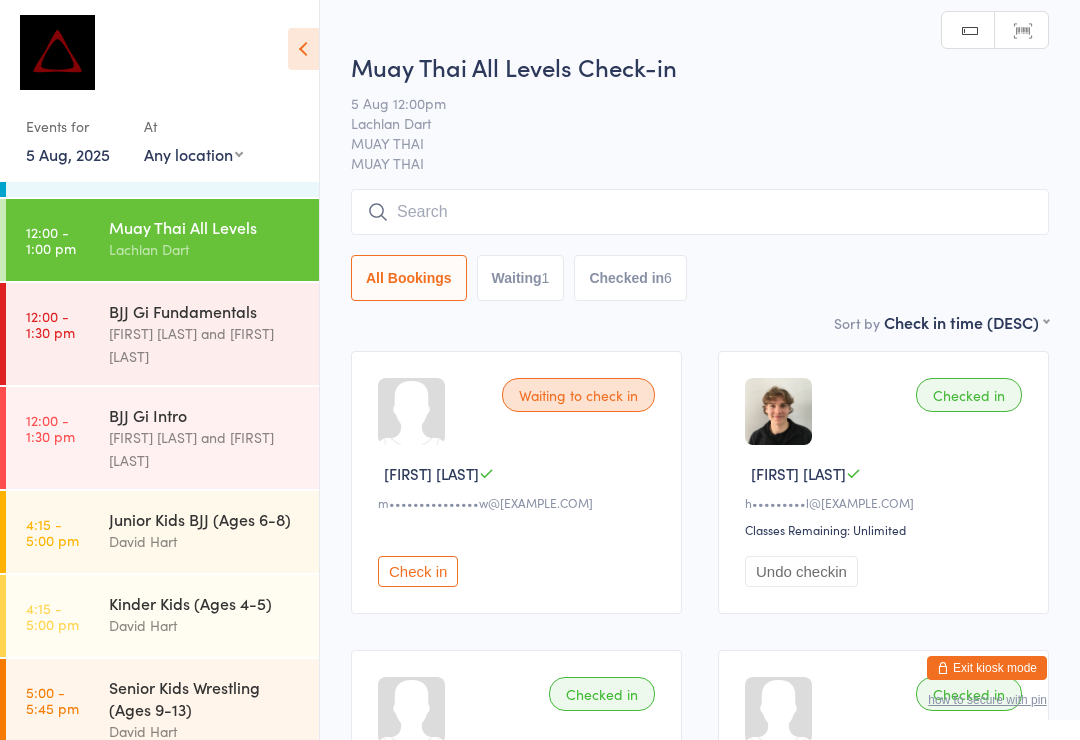 click at bounding box center (700, 212) 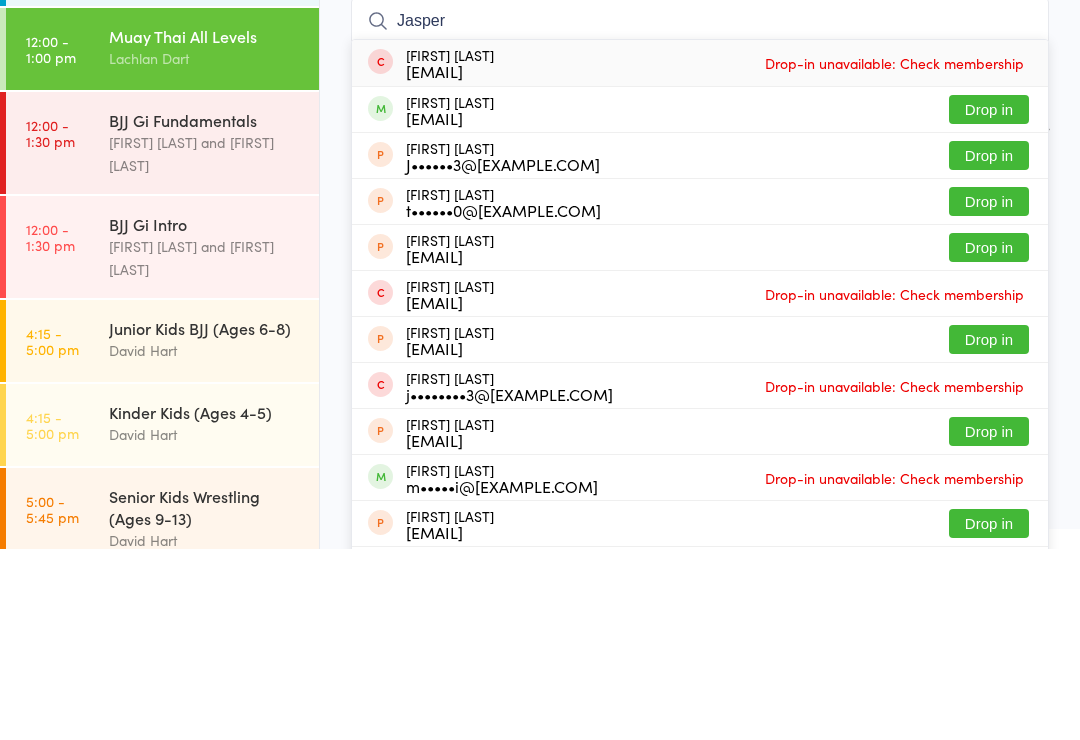 type on "Jasper" 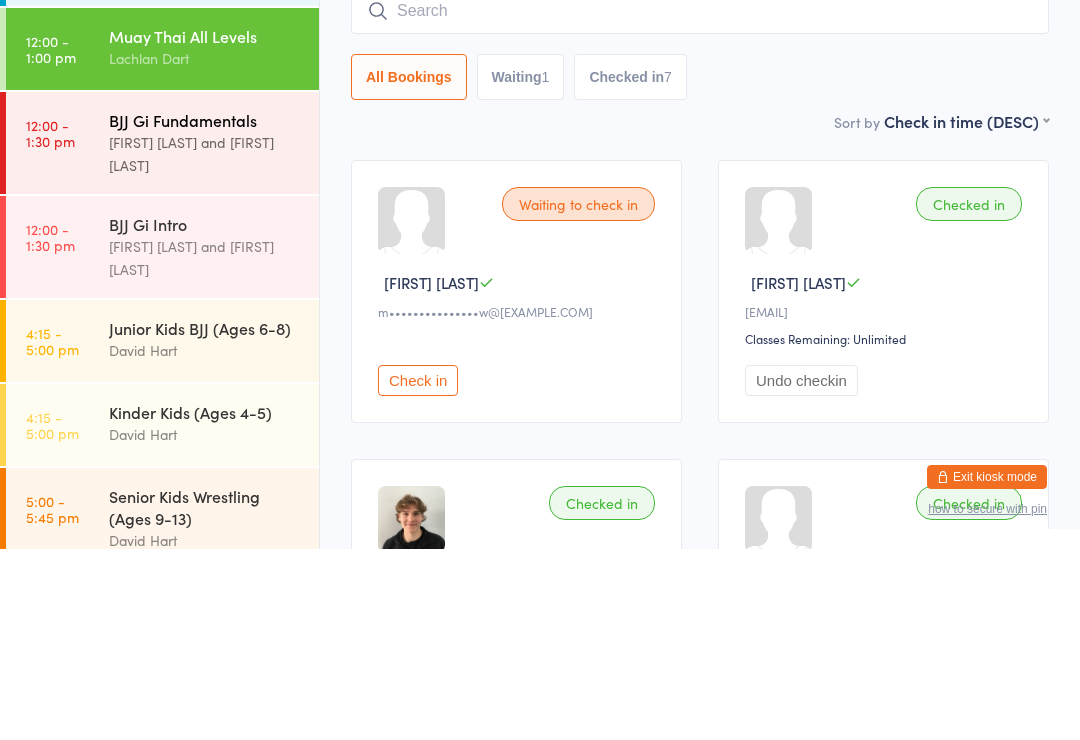 click on "[FIRST] [LAST] and [FIRST] [LAST]" at bounding box center [205, 345] 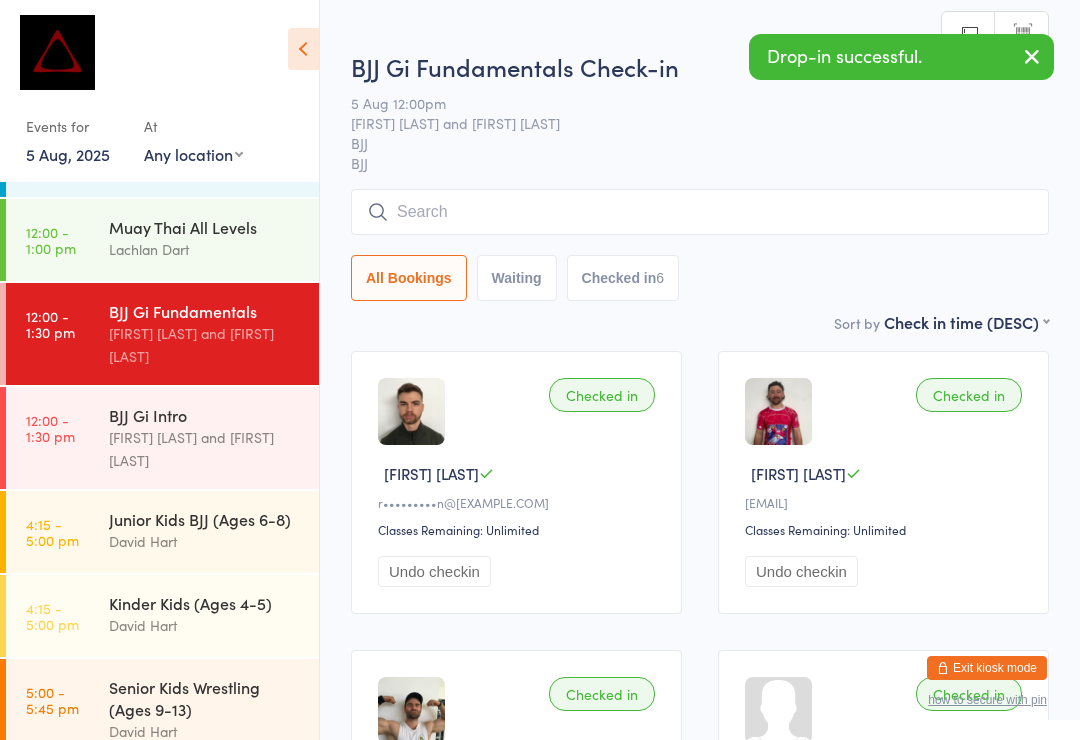 click at bounding box center (700, 212) 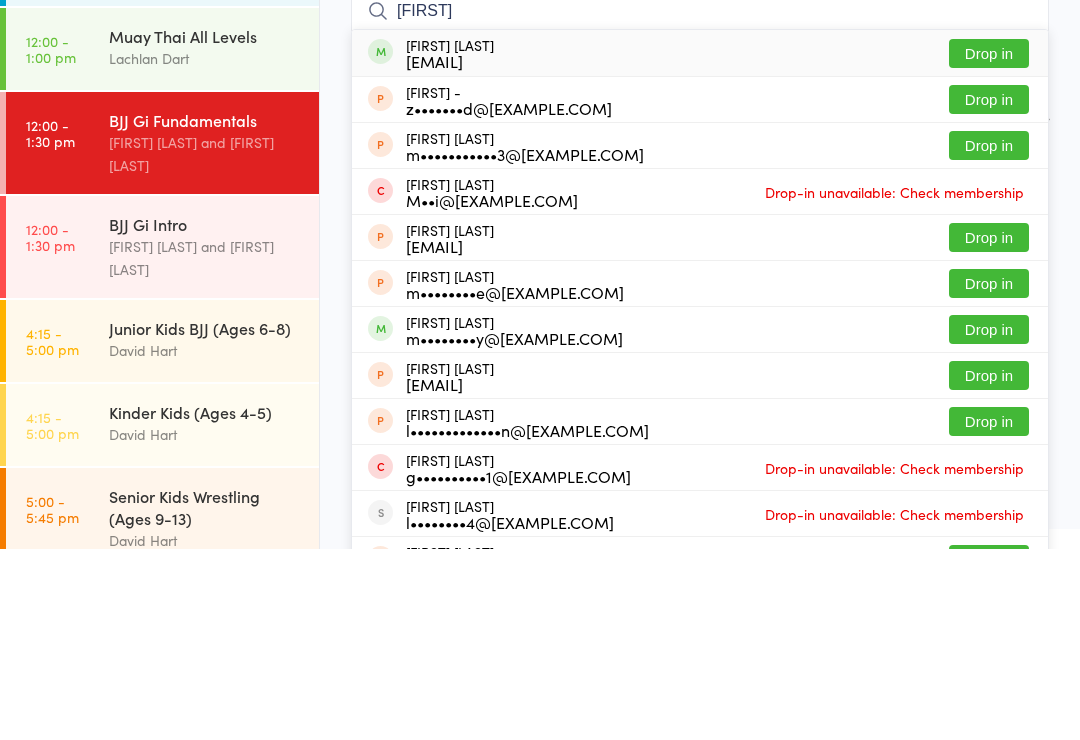 type on "[FIRST]" 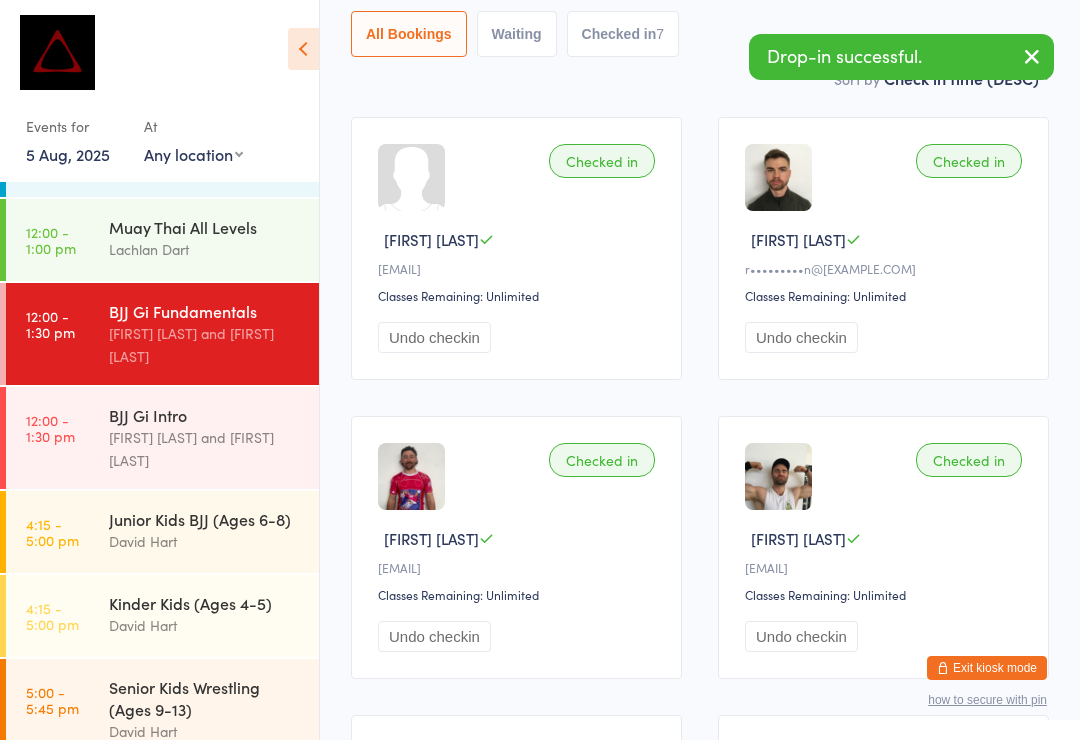 scroll, scrollTop: 0, scrollLeft: 0, axis: both 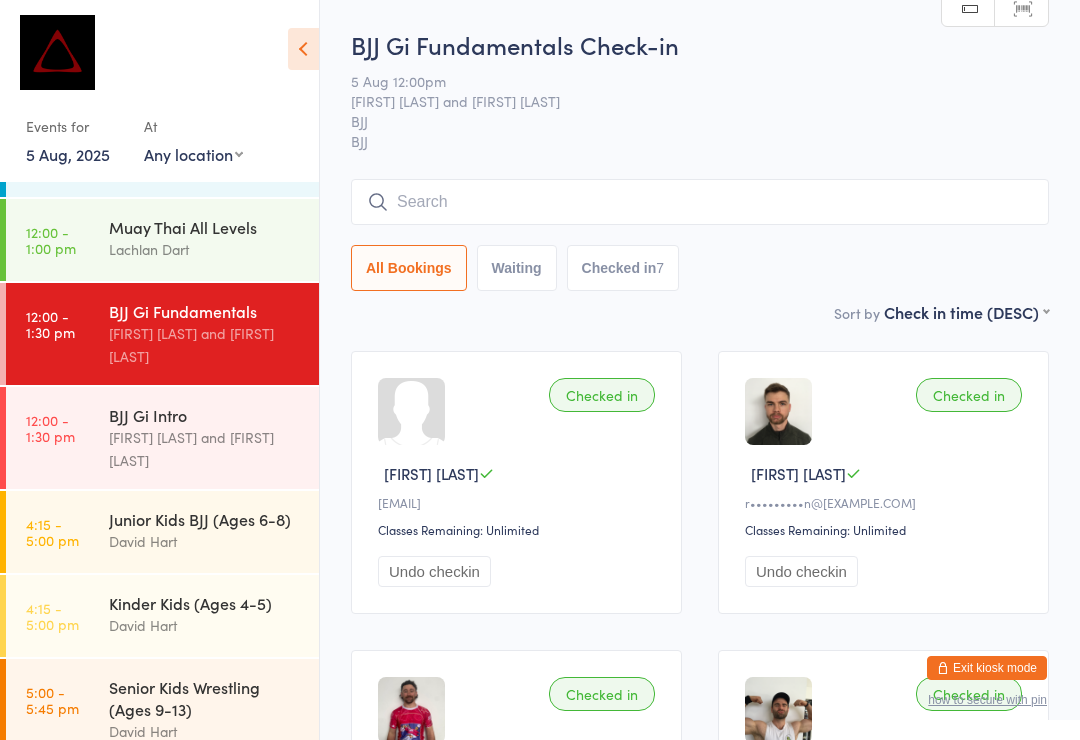 click at bounding box center (700, 202) 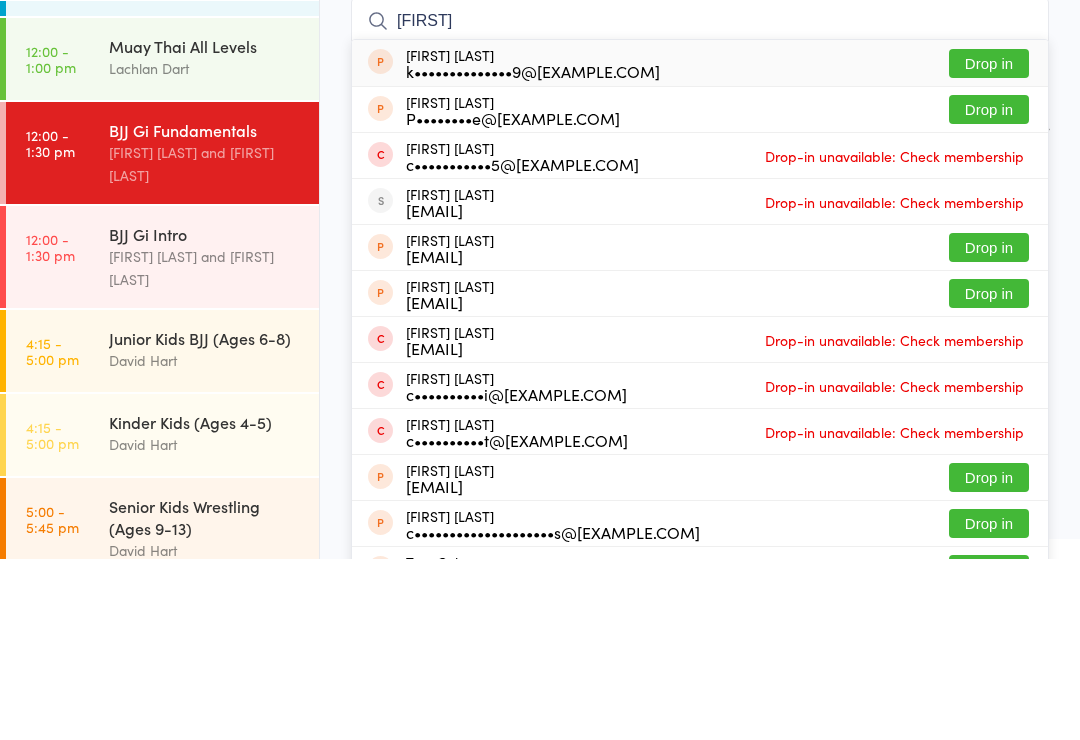 type on "[FIRST]" 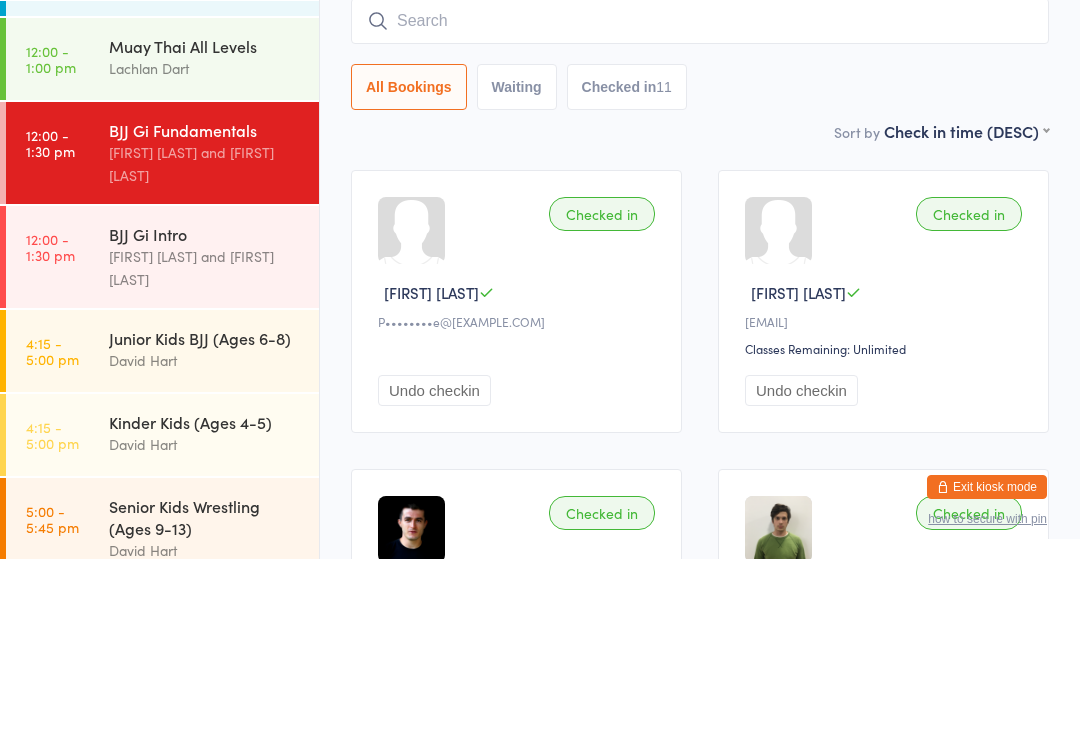 scroll, scrollTop: 181, scrollLeft: 0, axis: vertical 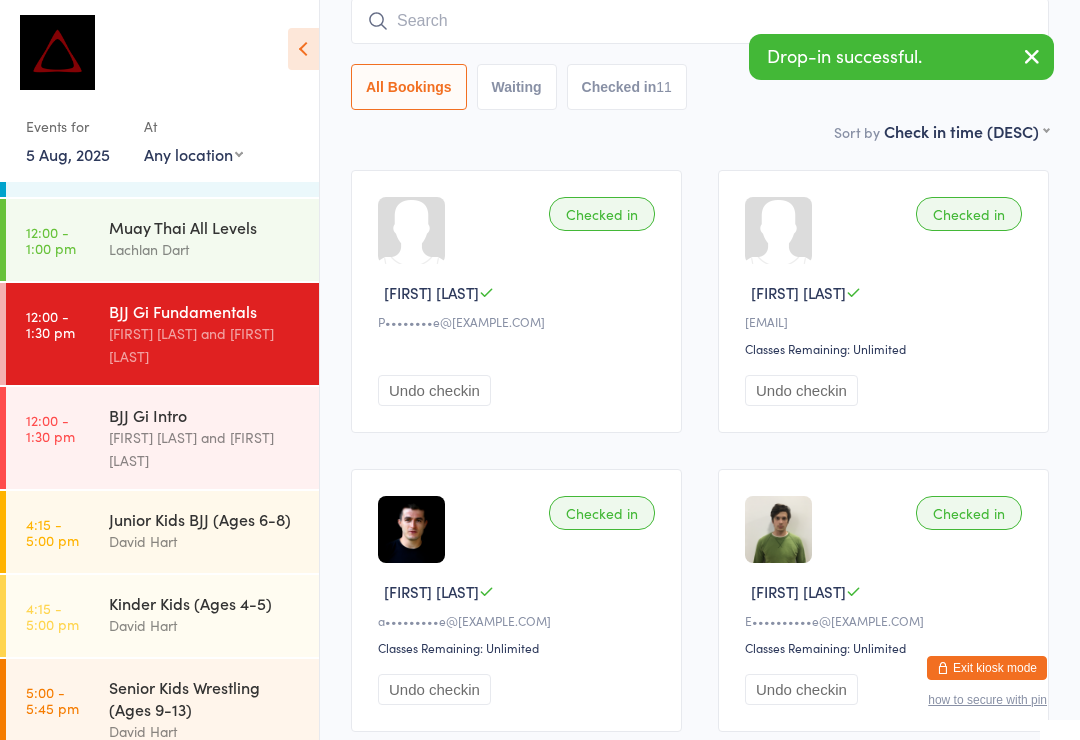 click at bounding box center [700, 21] 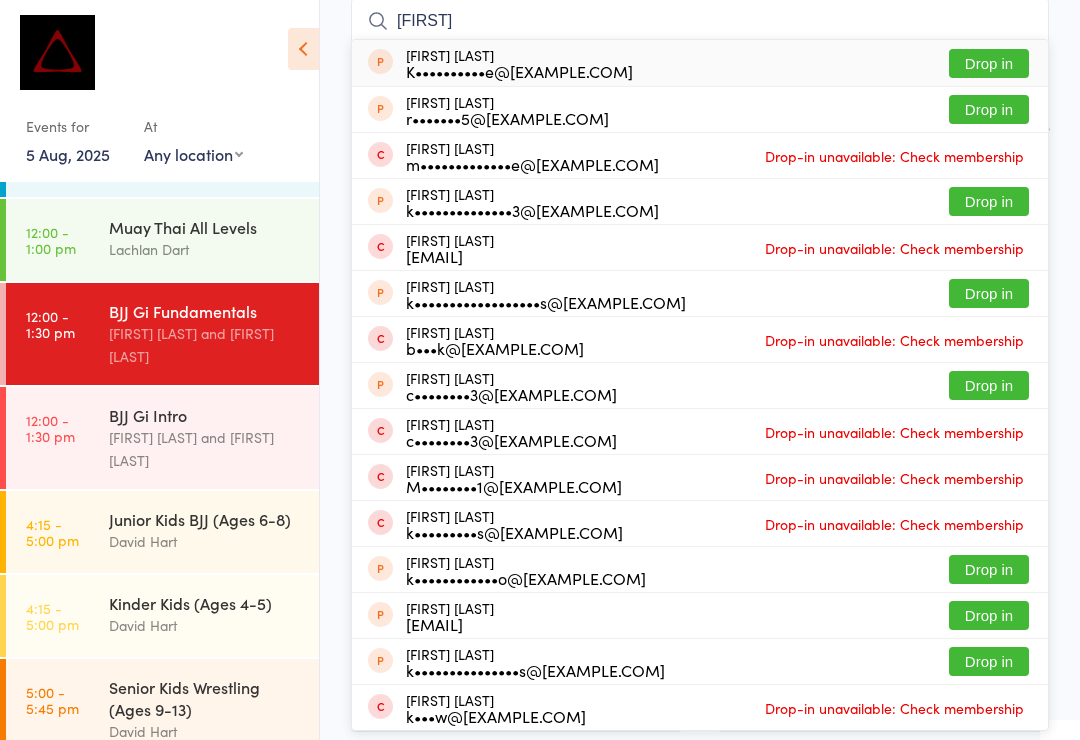 type on "[FIRST]" 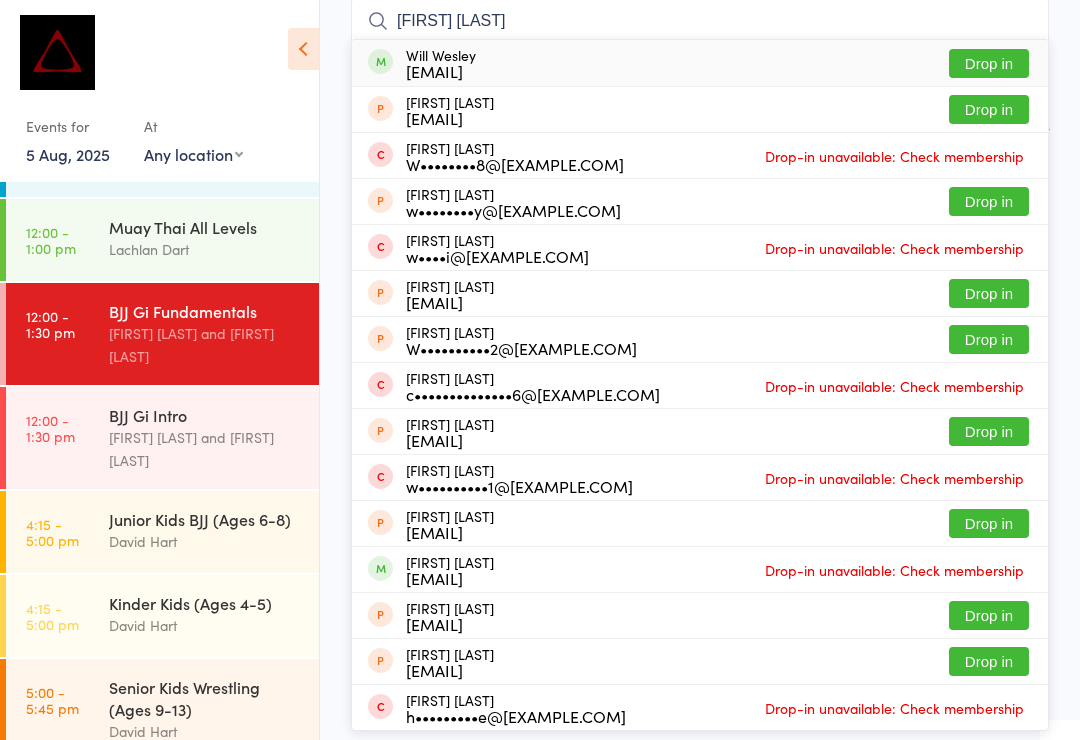 type on "[FIRST] [LAST]" 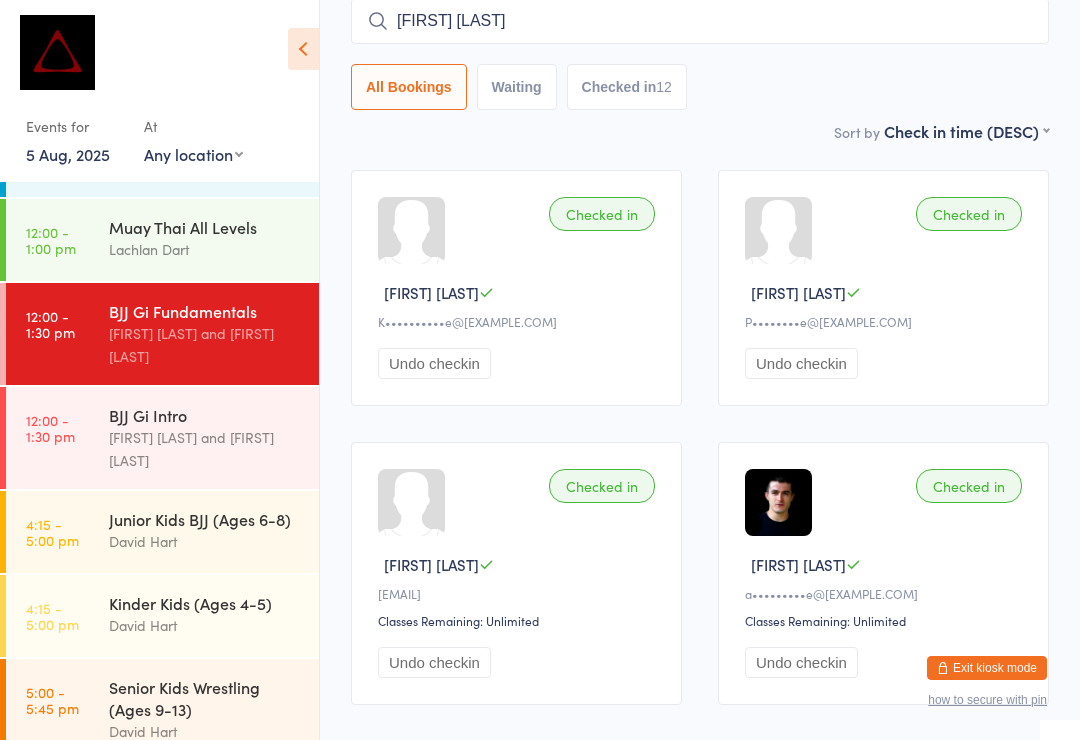 type 